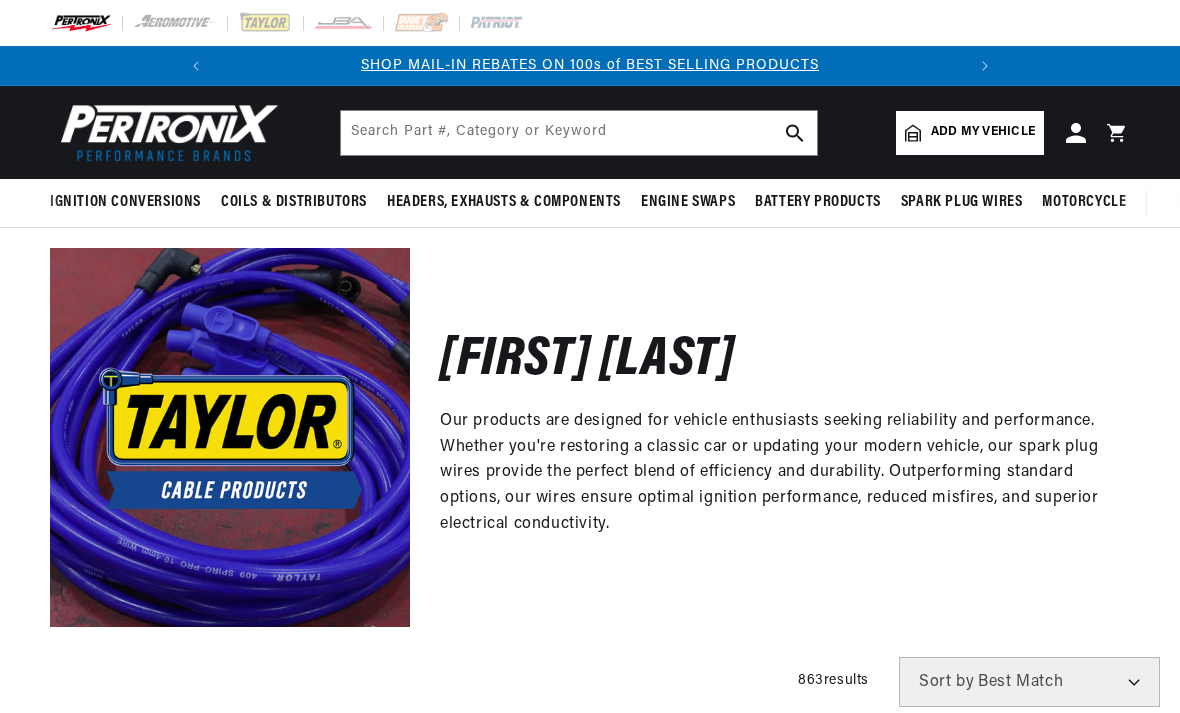 scroll, scrollTop: 0, scrollLeft: 0, axis: both 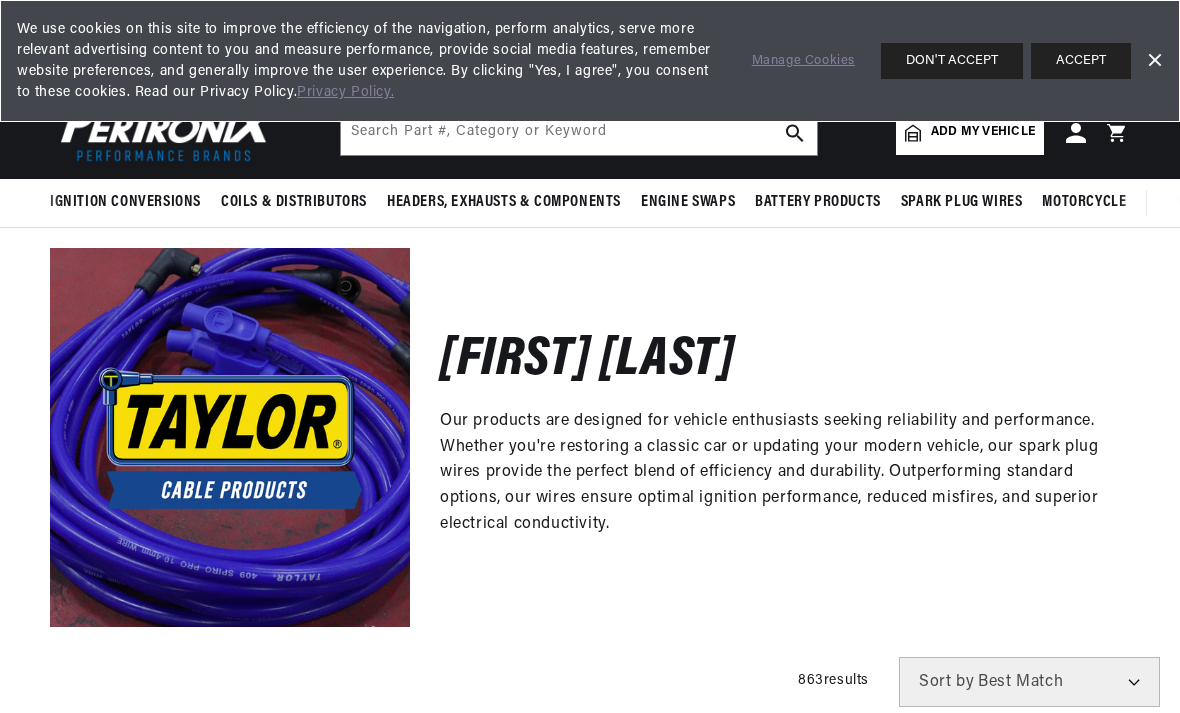 click on "Dismiss Banner" at bounding box center [1154, 61] 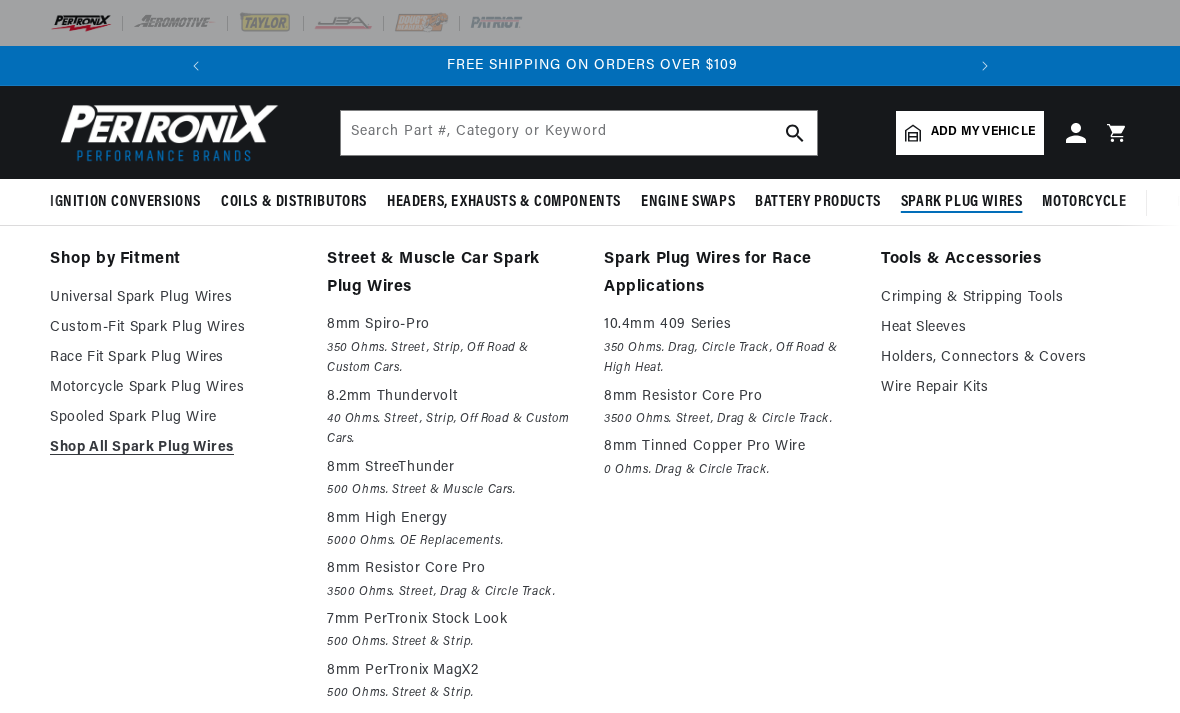 scroll, scrollTop: 0, scrollLeft: 747, axis: horizontal 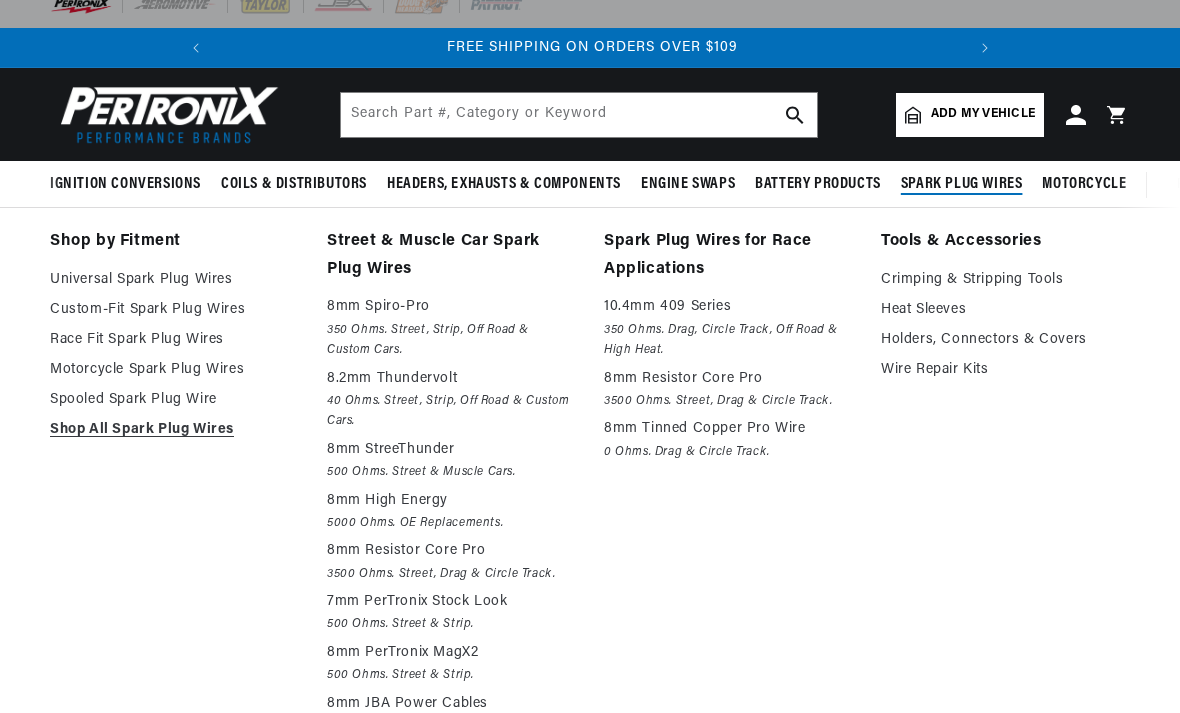 click on "8.2mm Thundervolt" at bounding box center (451, 380) 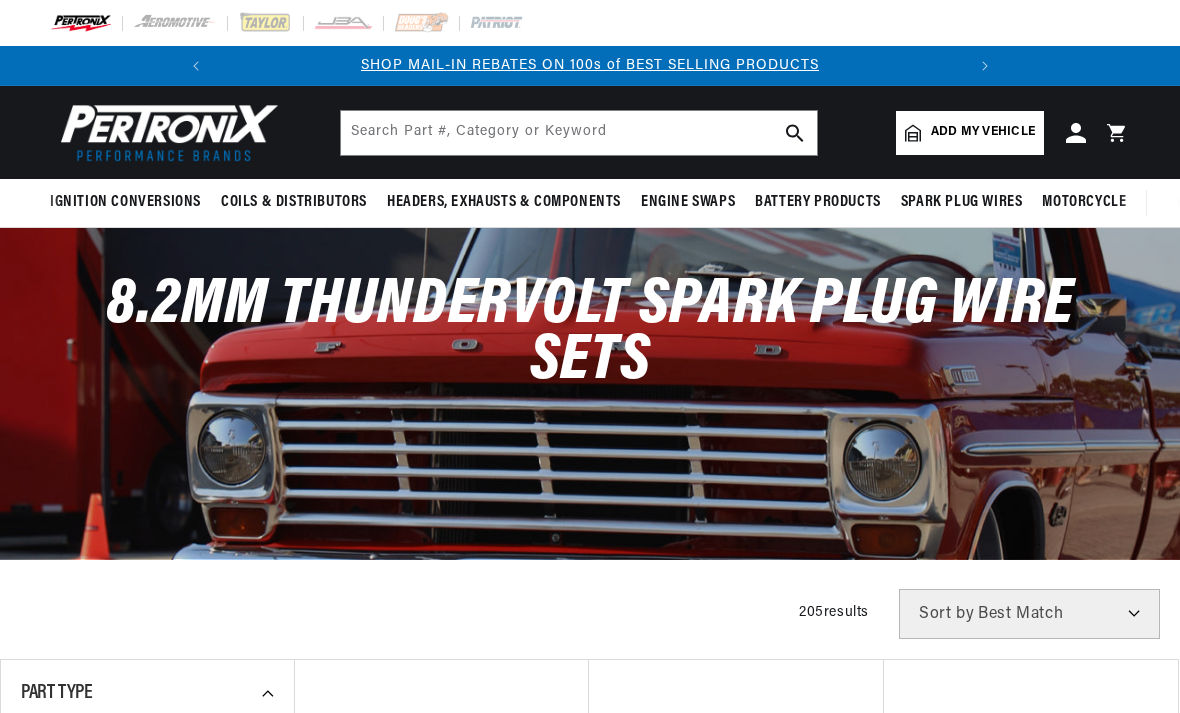 scroll, scrollTop: 0, scrollLeft: 0, axis: both 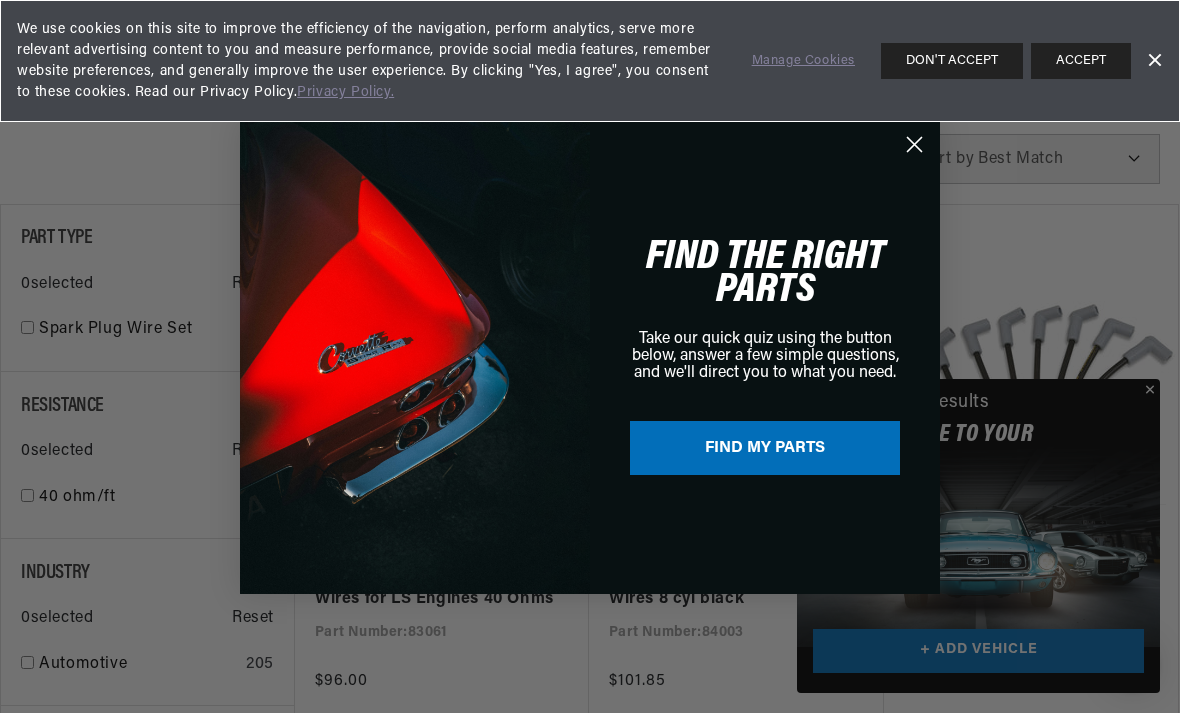 click 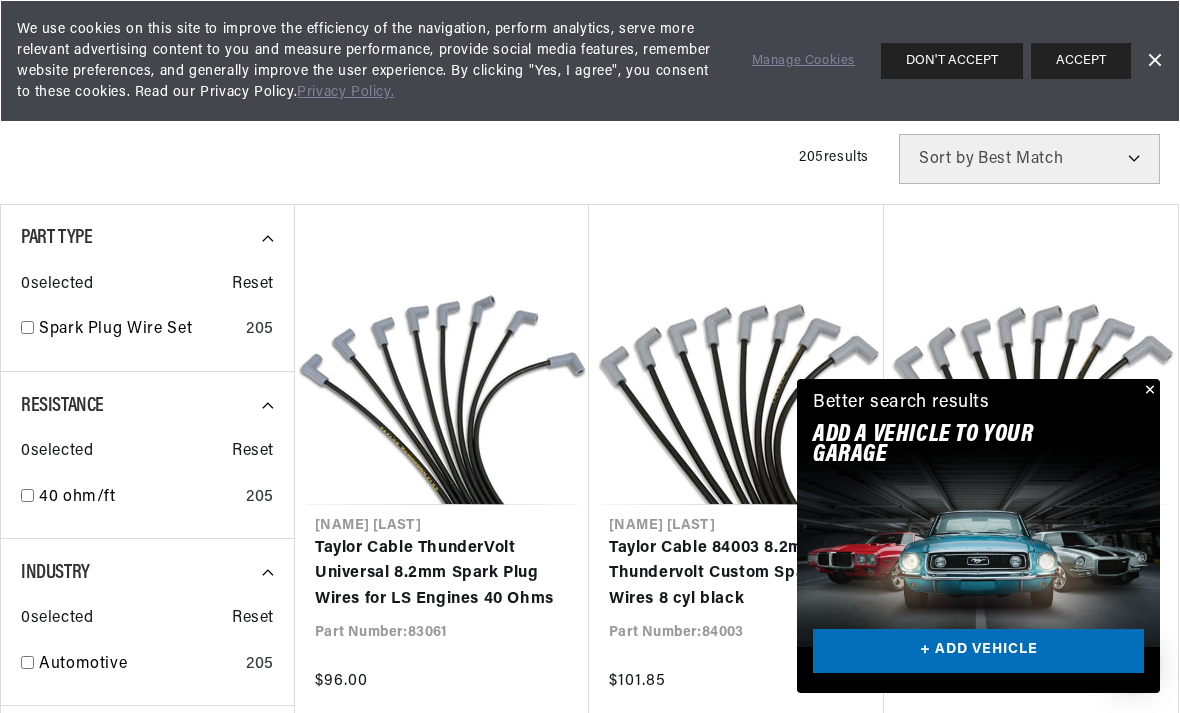 click at bounding box center (1148, 391) 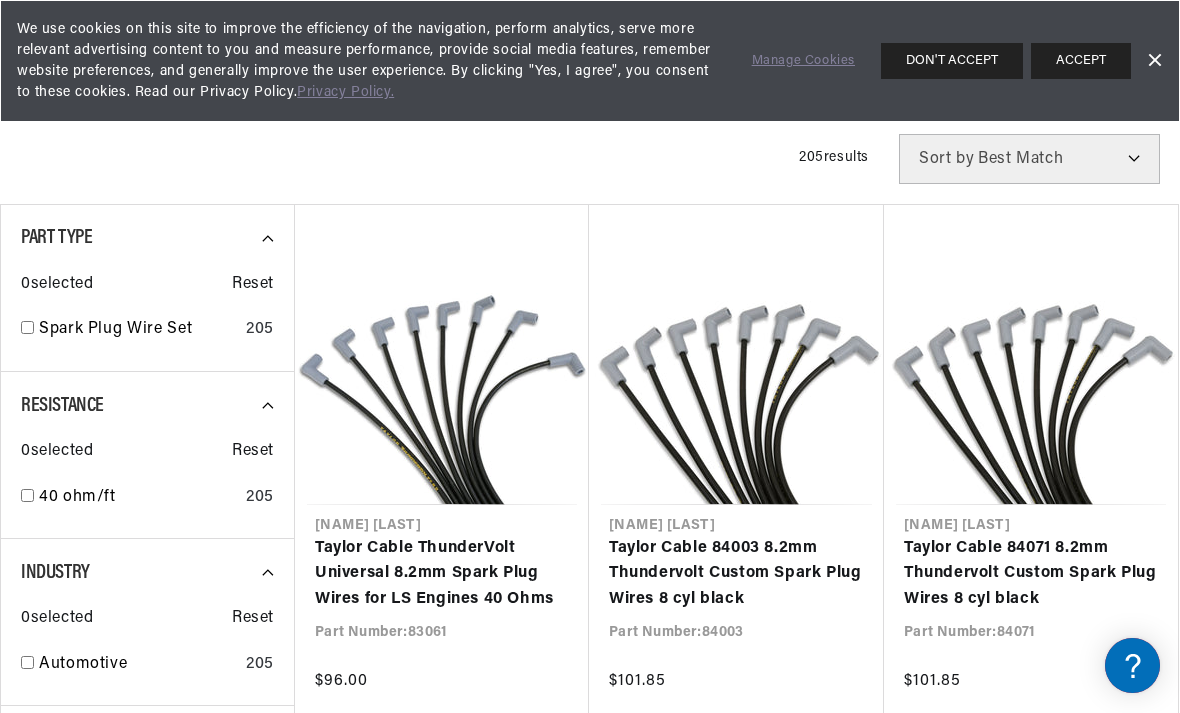 scroll, scrollTop: 0, scrollLeft: 747, axis: horizontal 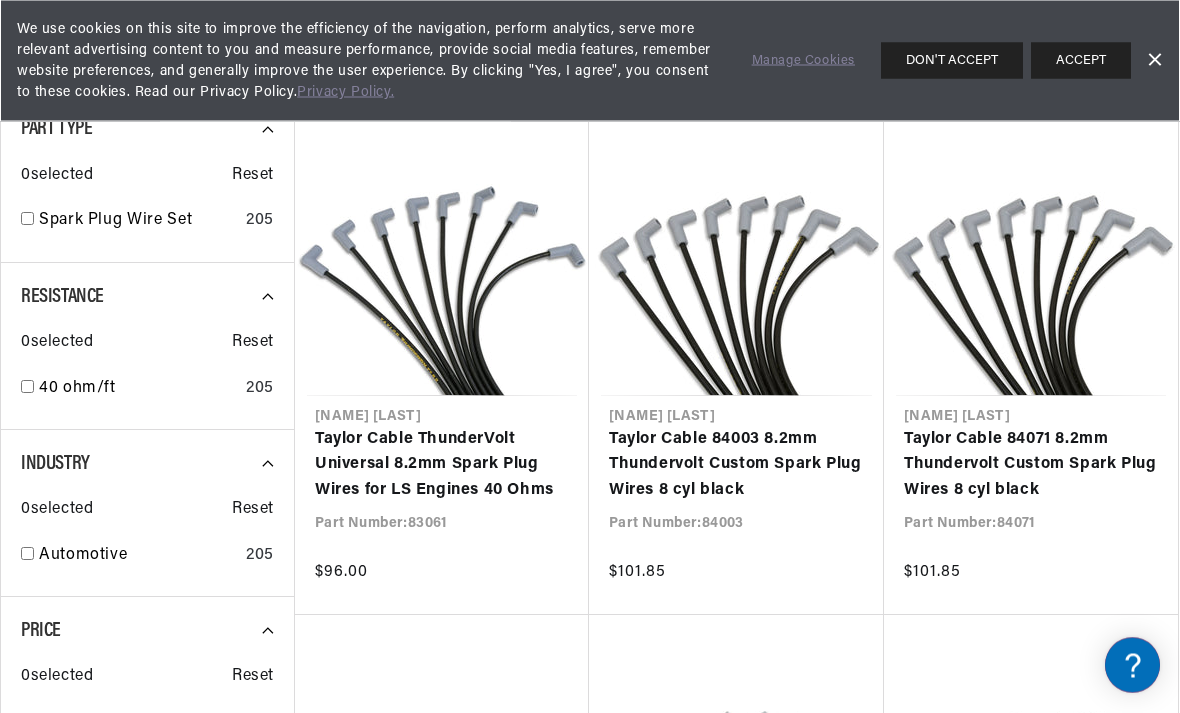 click on "Taylor Cable 84071 8.2mm Thundervolt Custom Spark Plug Wires 8 cyl black" at bounding box center [1031, 466] 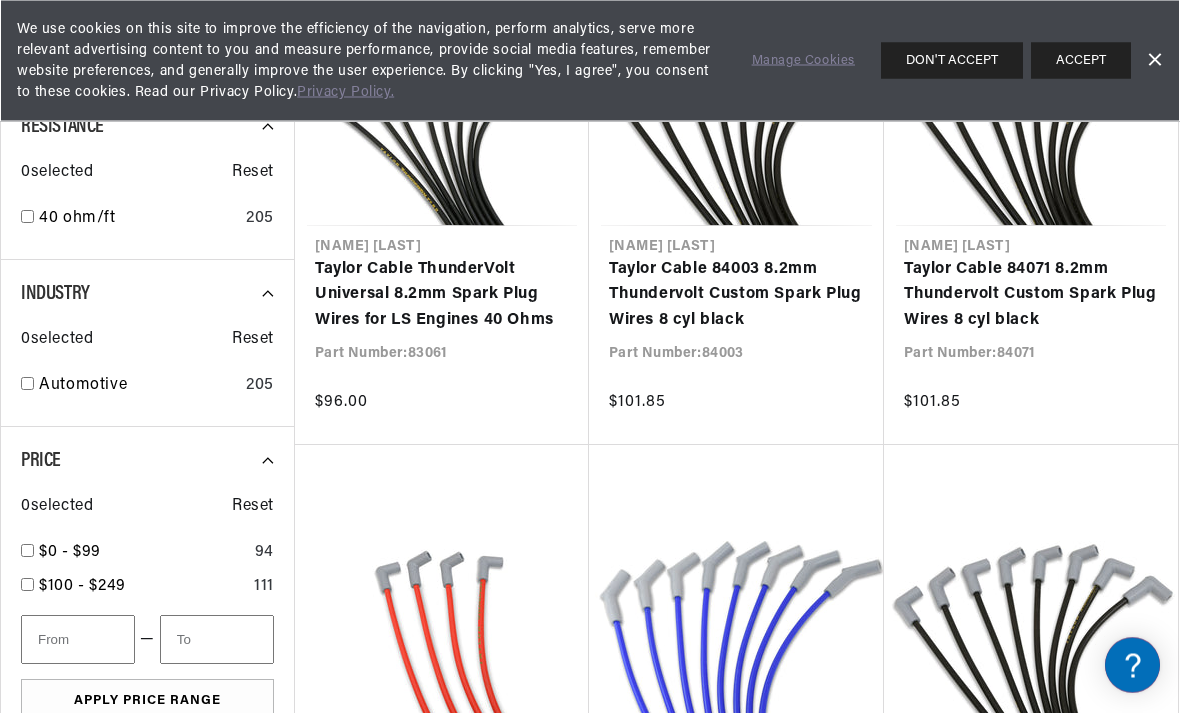 scroll, scrollTop: 734, scrollLeft: 0, axis: vertical 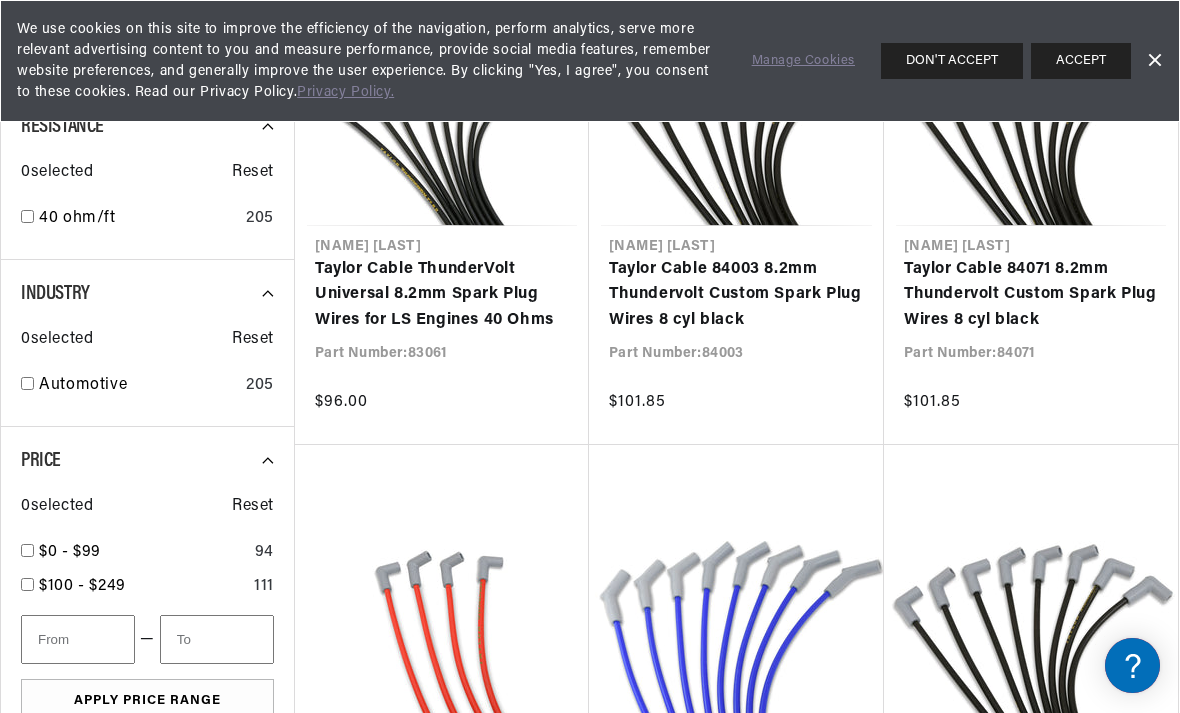 click on "Taylor Cable 84051 8.2mm Thundervolt Custom Spark Plug Wires 8 cyl black" at bounding box center (1031, 814) 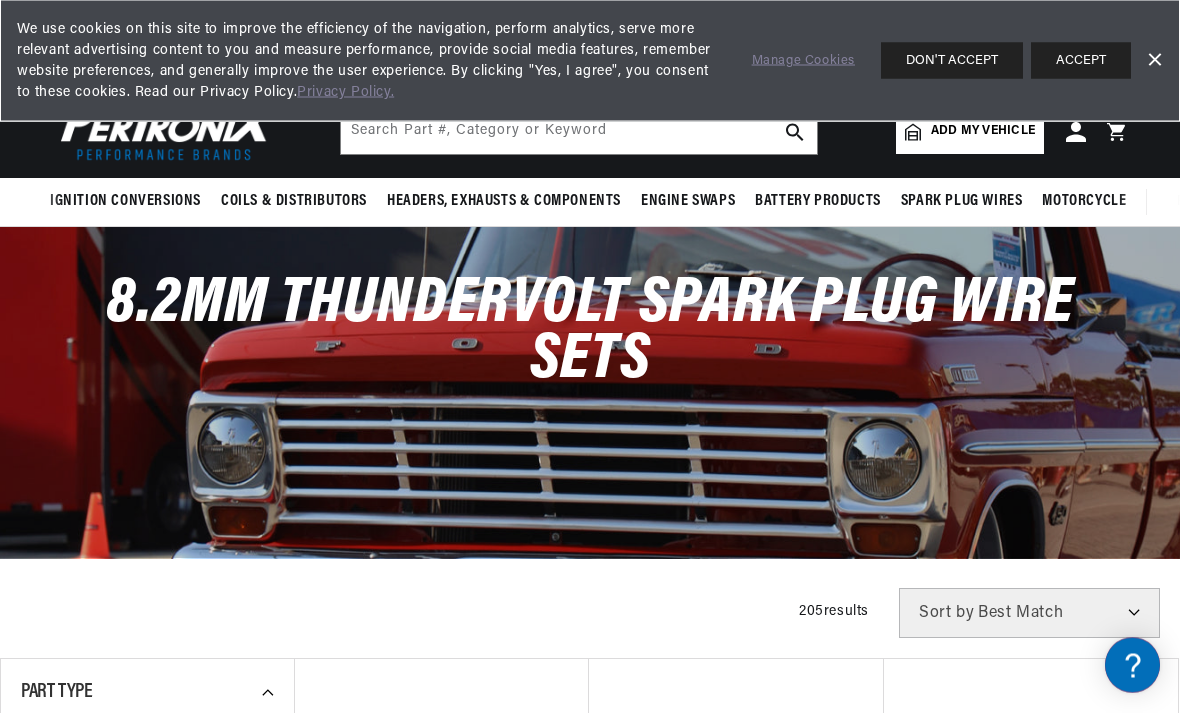 scroll, scrollTop: 0, scrollLeft: 0, axis: both 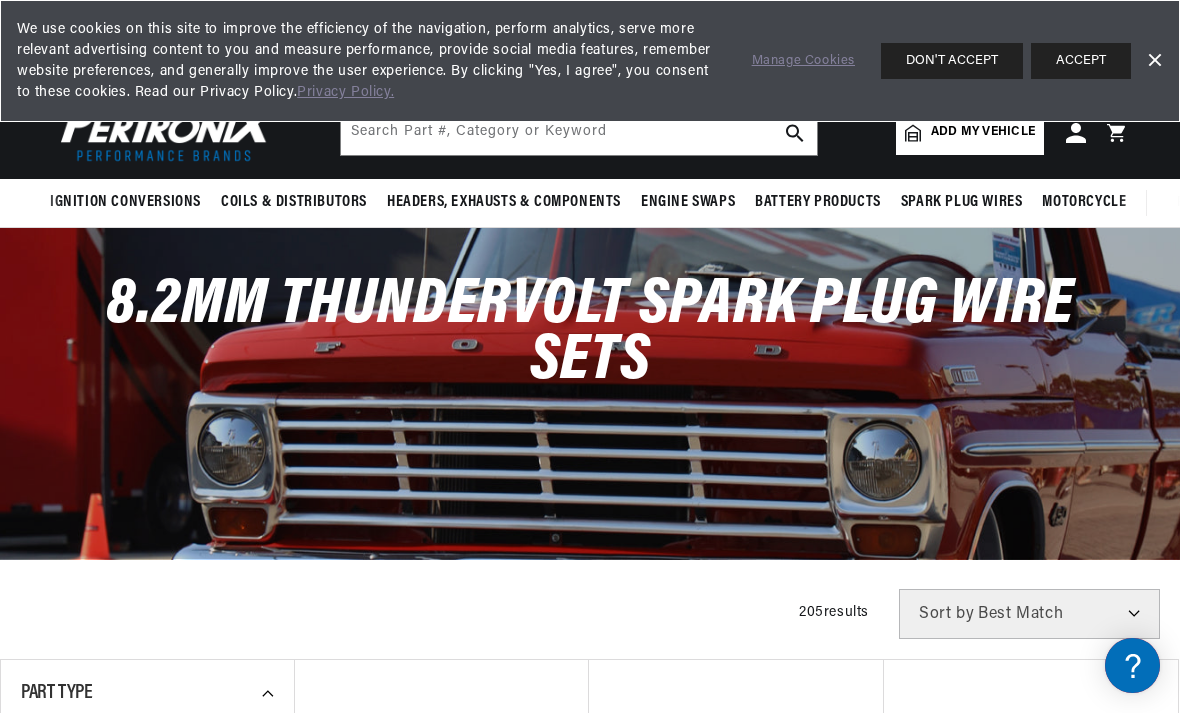 click on "Dismiss Banner" at bounding box center (1154, 61) 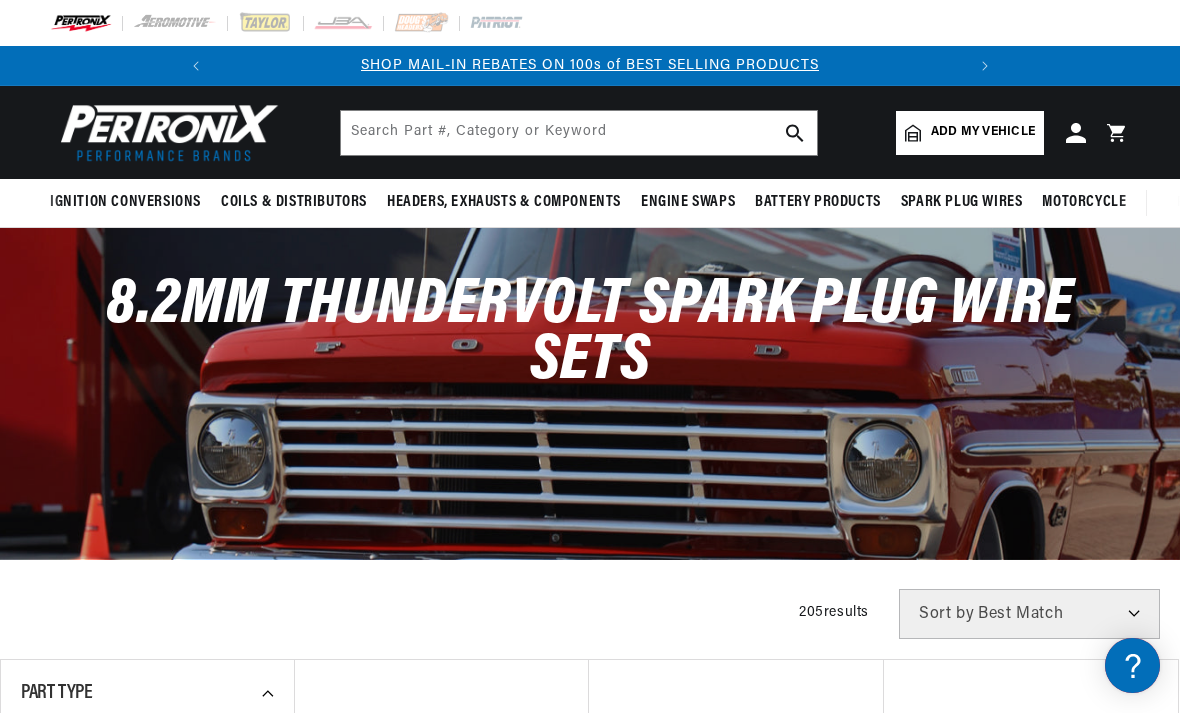 click at bounding box center [165, 132] 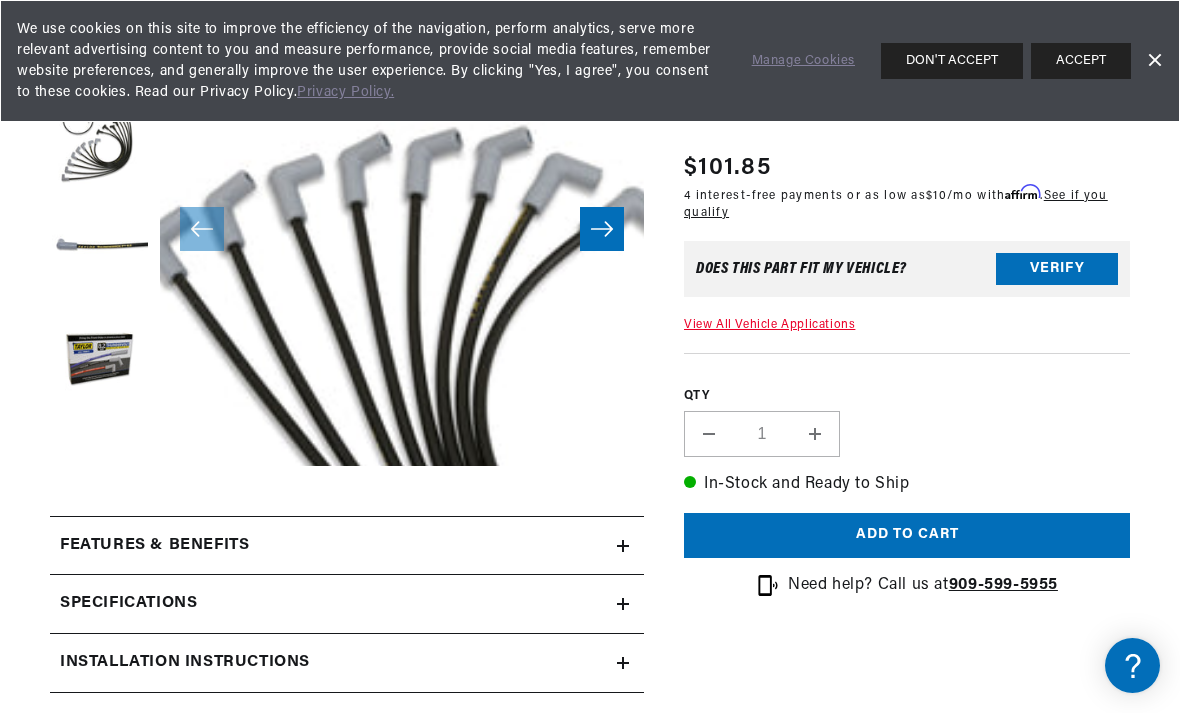 click on "Open media 1 in modal" at bounding box center (112, 514) 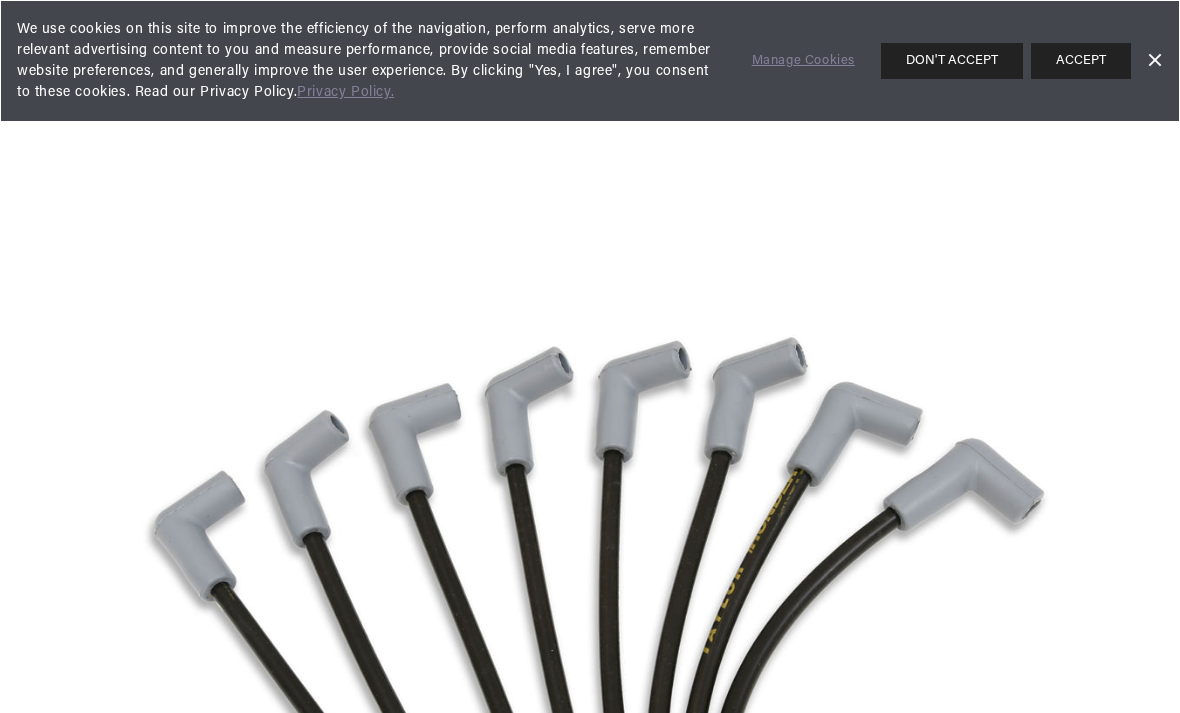 scroll, scrollTop: 319, scrollLeft: 0, axis: vertical 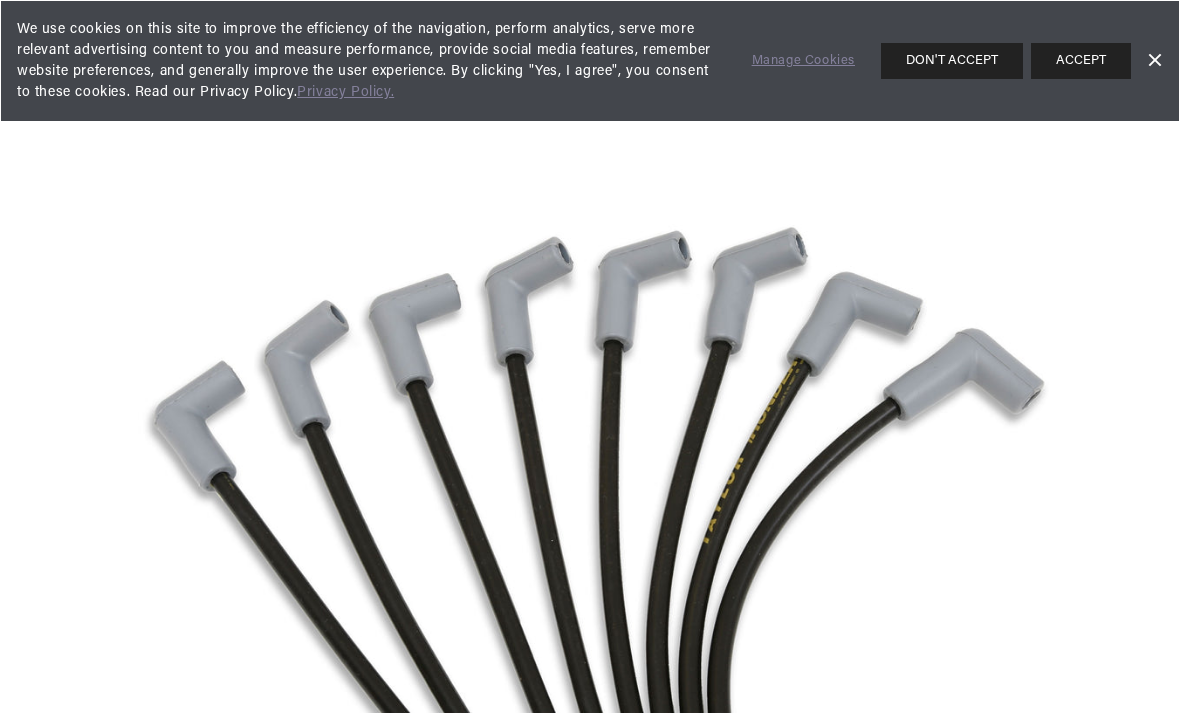 click on "ACCEPT" at bounding box center [1081, 61] 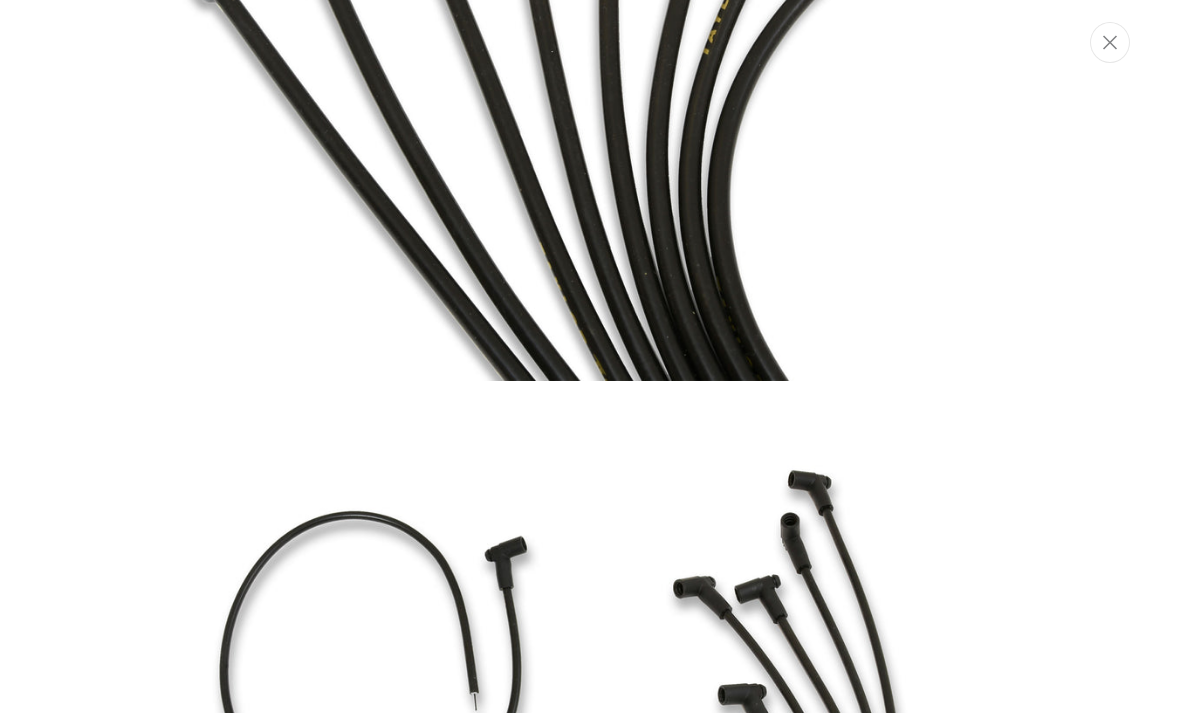scroll, scrollTop: 813, scrollLeft: 0, axis: vertical 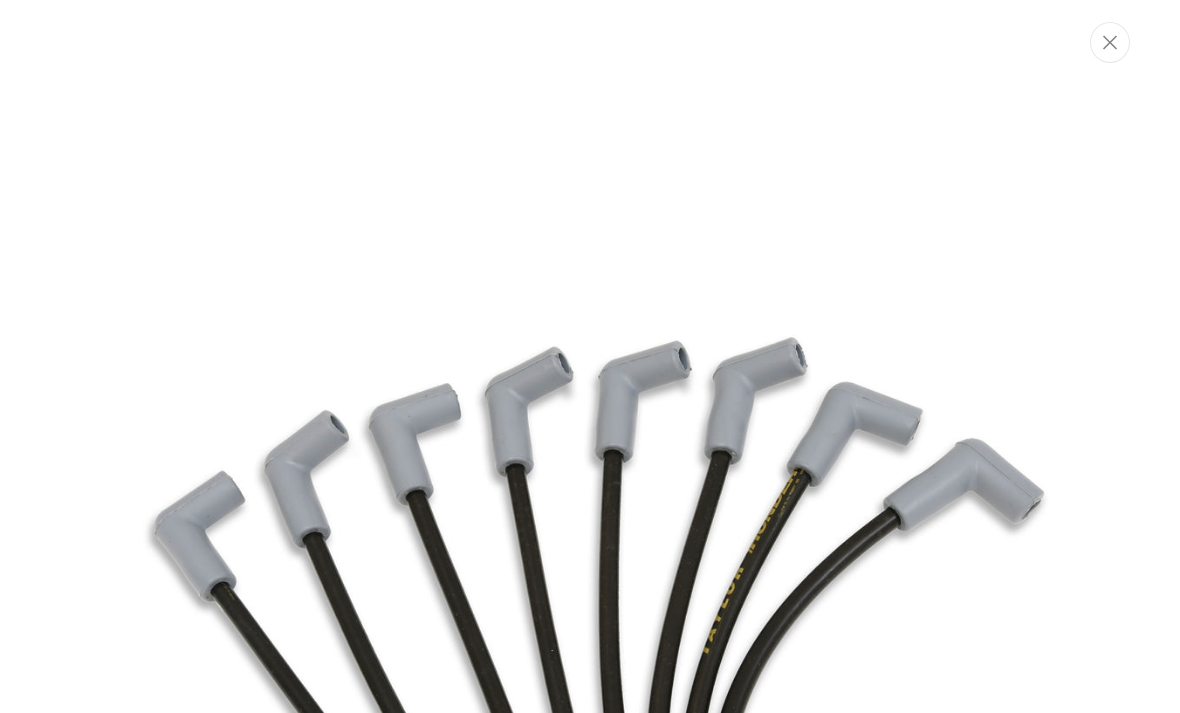 click at bounding box center (590, 356) 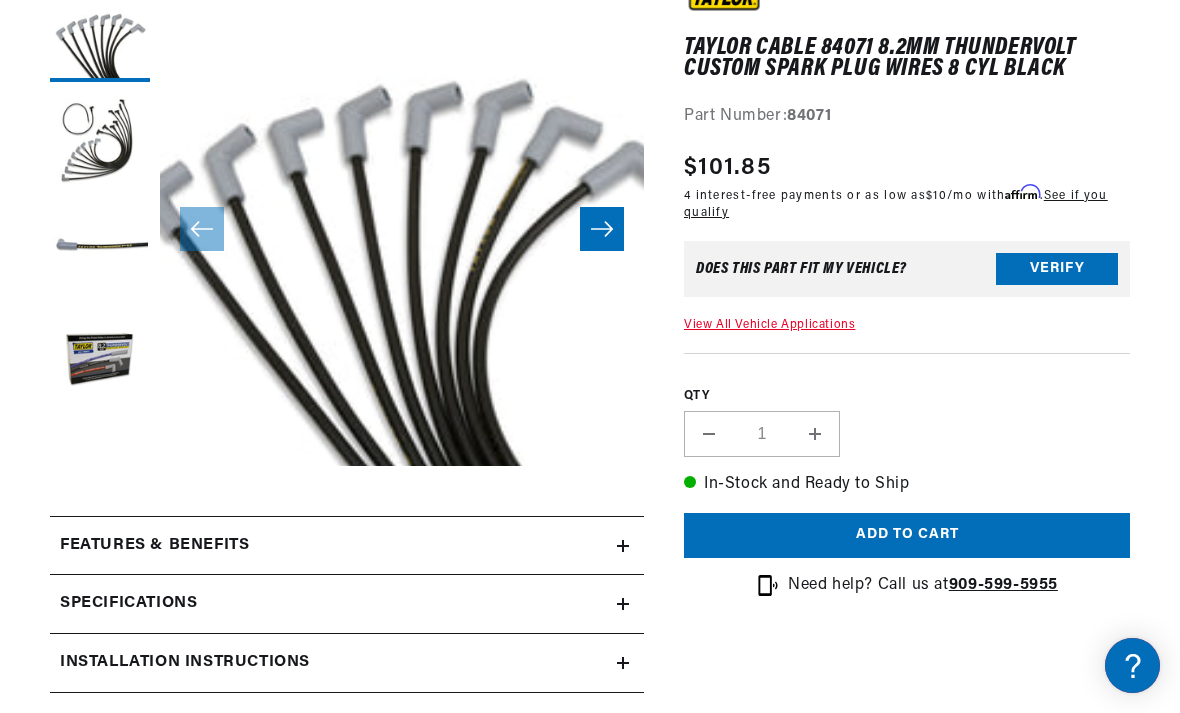 scroll, scrollTop: 48, scrollLeft: 0, axis: vertical 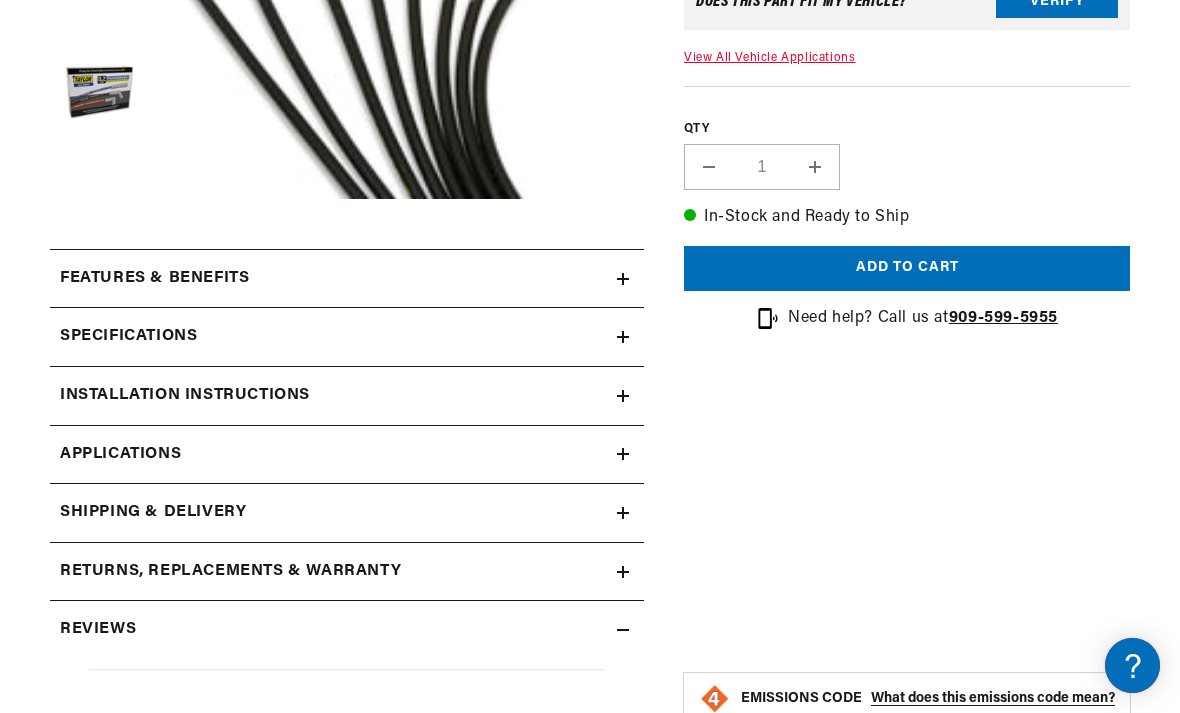 click on "Specifications" at bounding box center (154, 279) 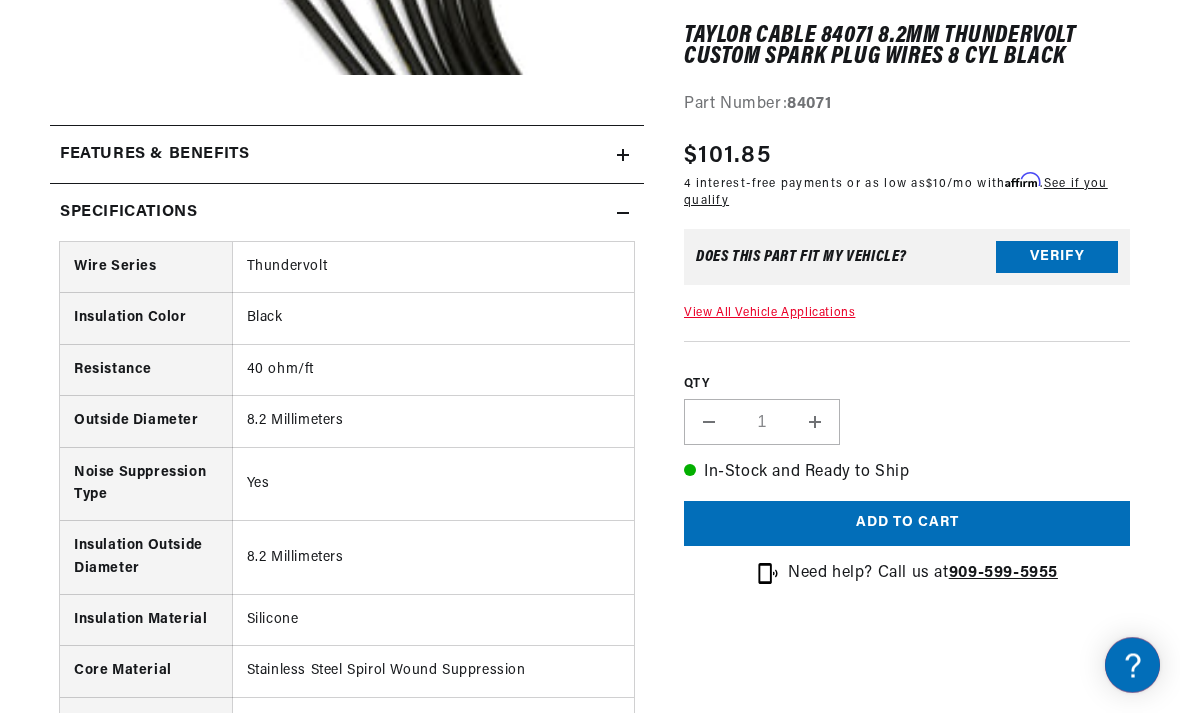 scroll, scrollTop: 714, scrollLeft: 0, axis: vertical 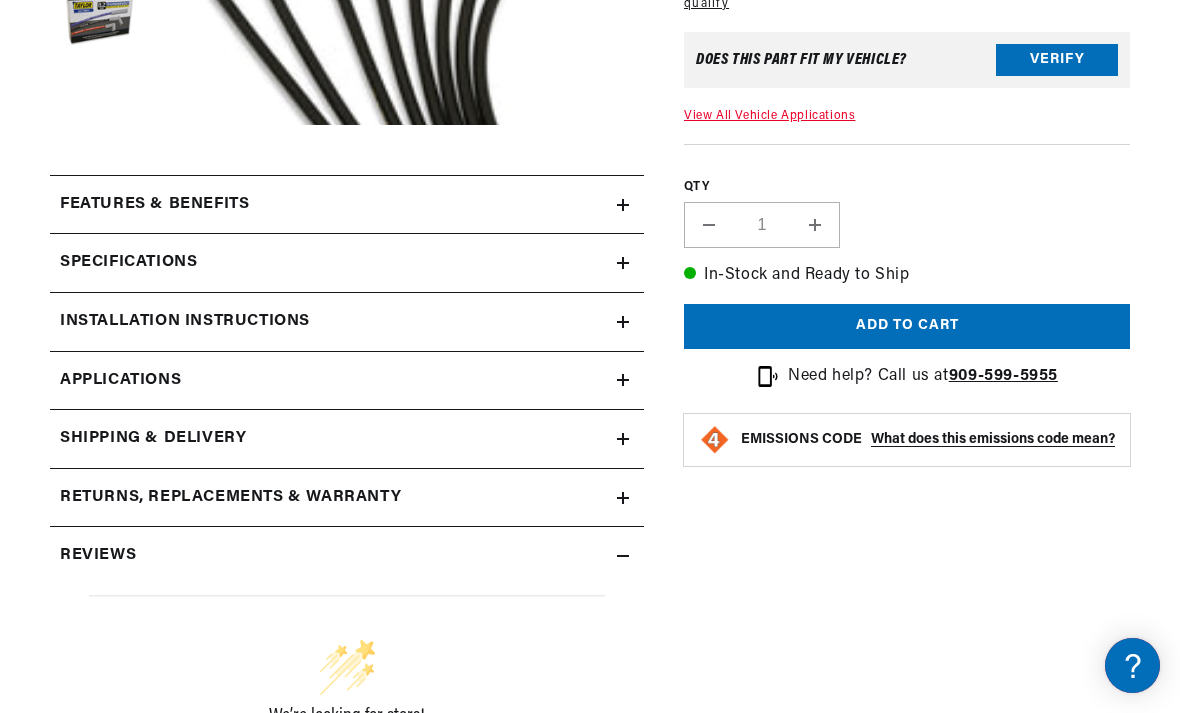 click on "Specifications" at bounding box center (154, 205) 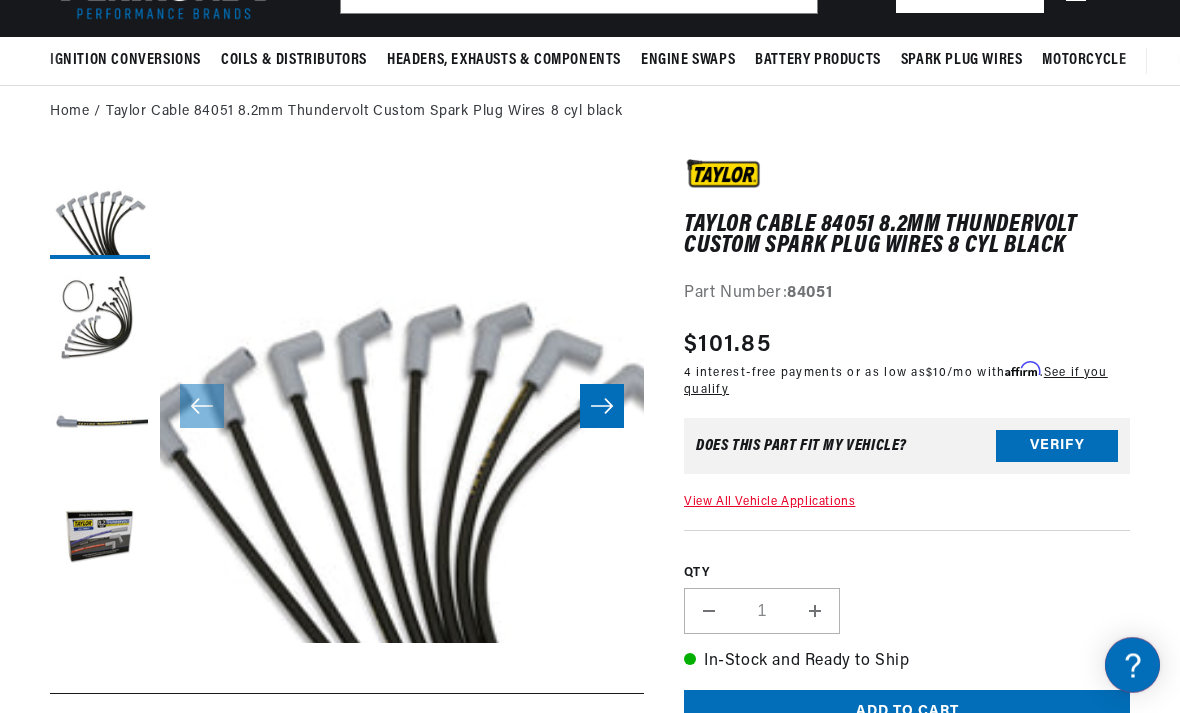 scroll, scrollTop: 0, scrollLeft: 0, axis: both 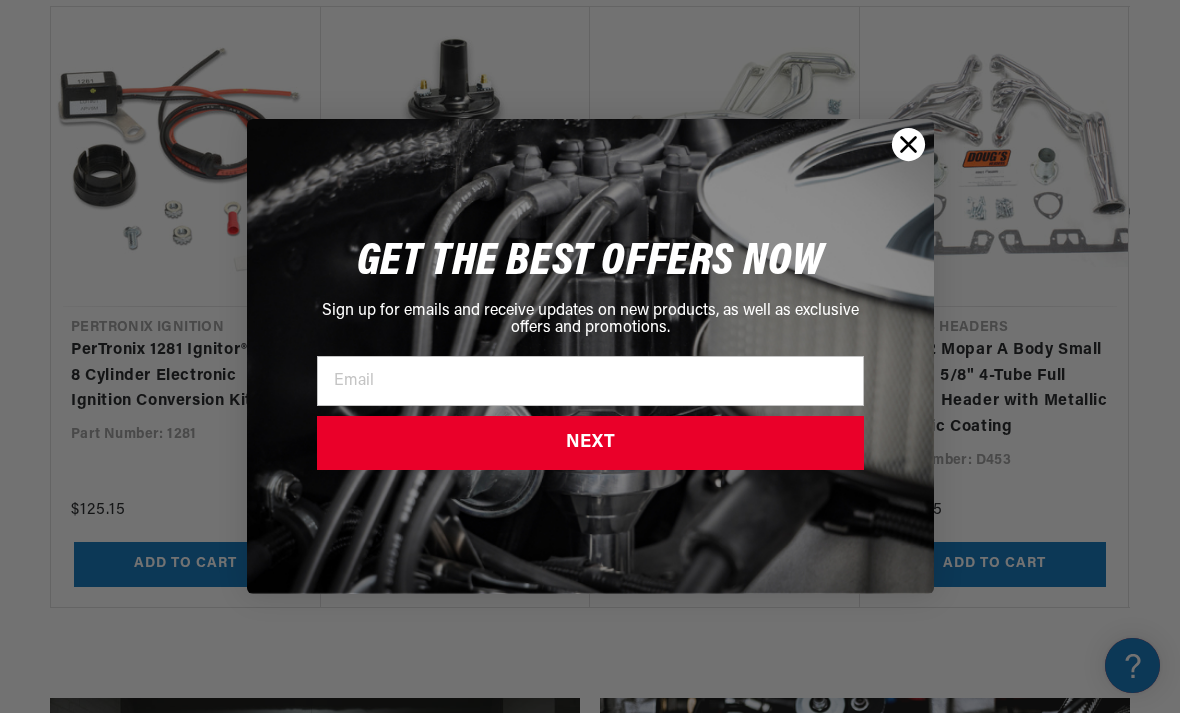 click 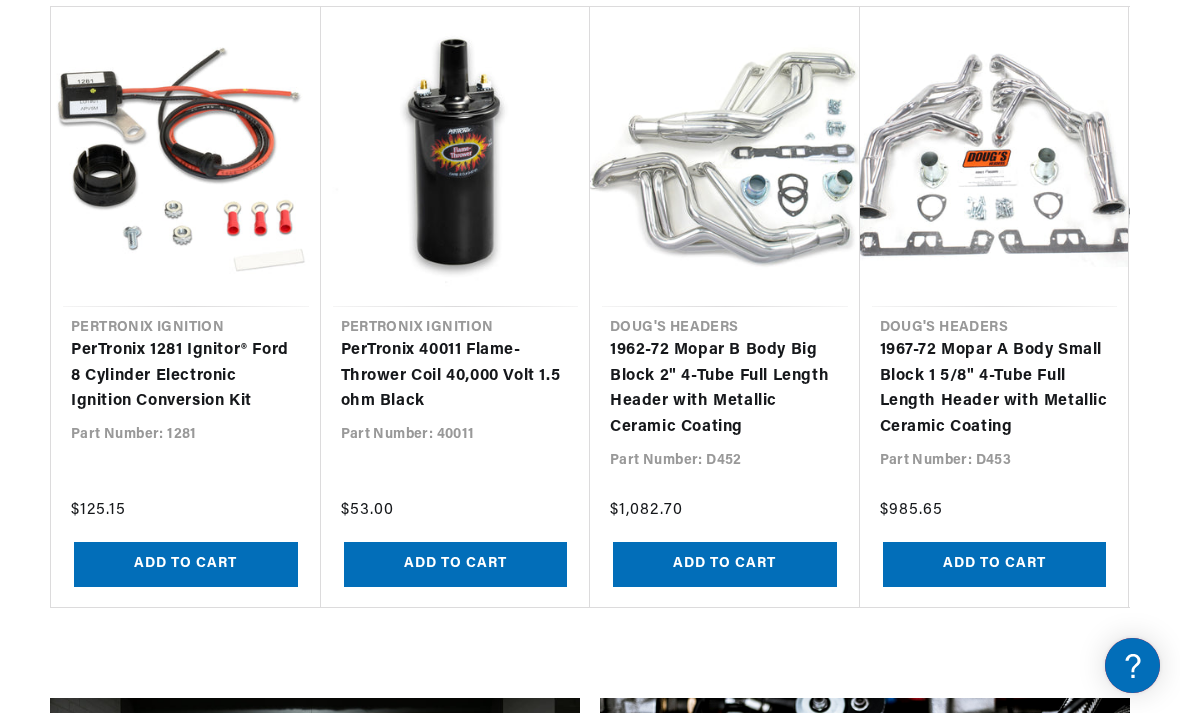 scroll, scrollTop: 0, scrollLeft: 747, axis: horizontal 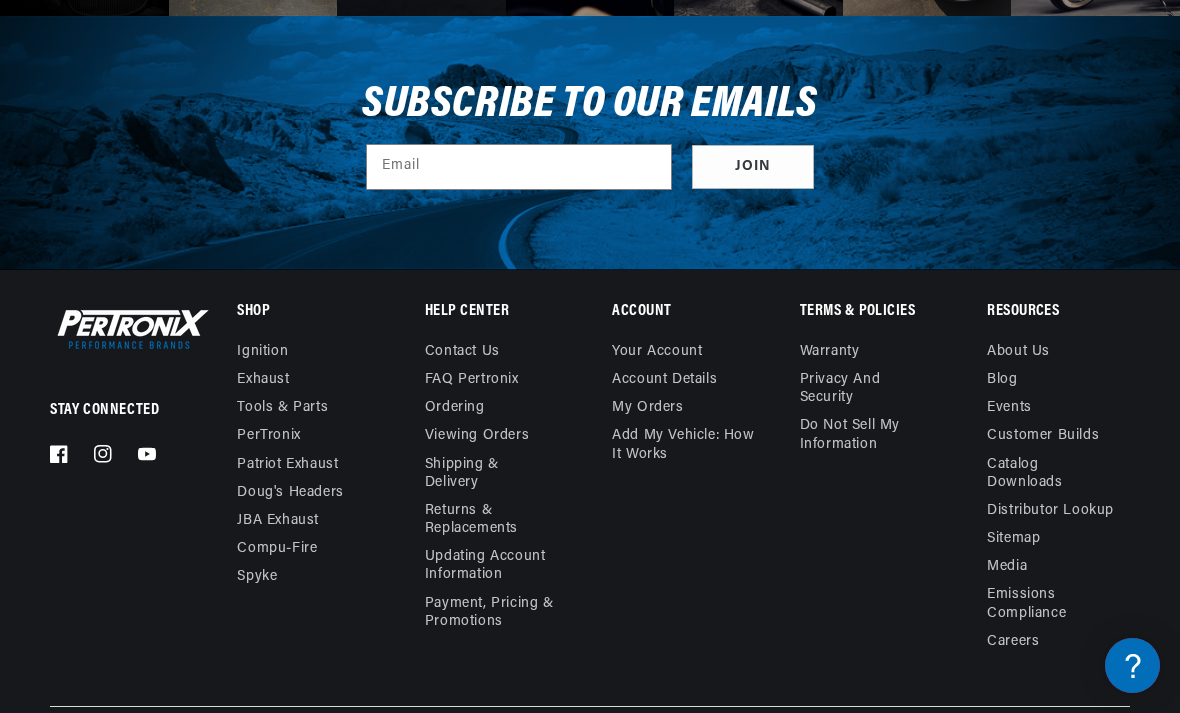 click on "Distributor Lookup" at bounding box center [1050, 511] 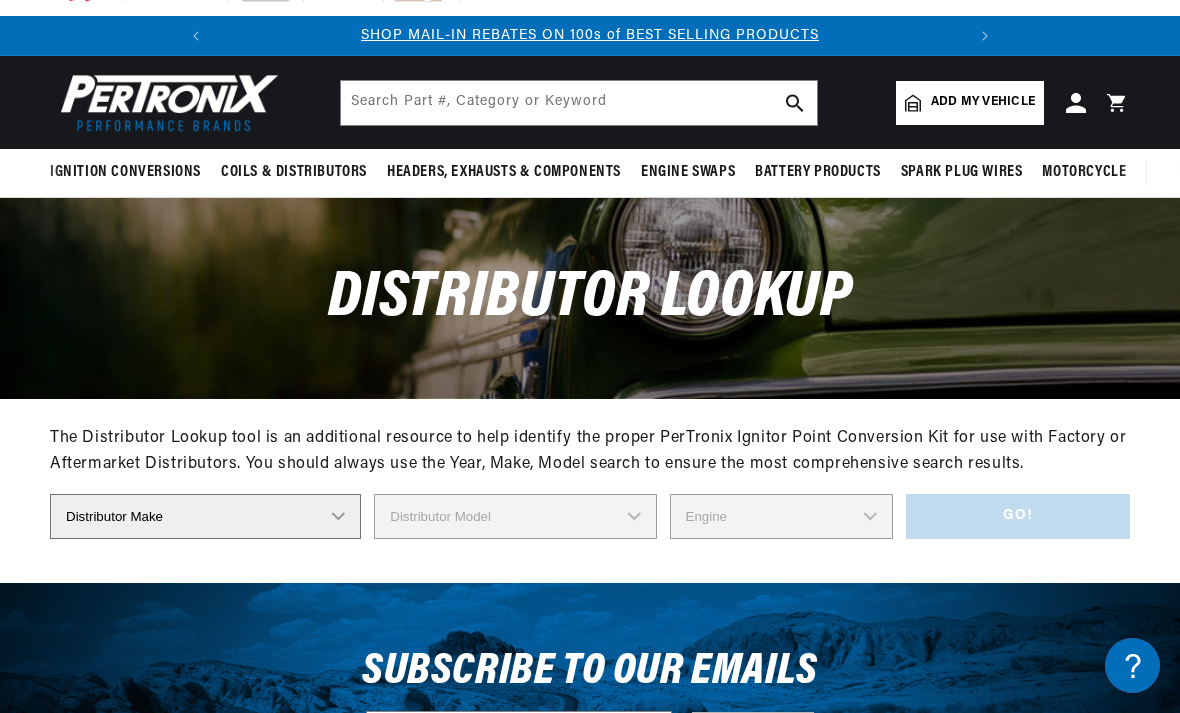 scroll, scrollTop: 70, scrollLeft: 0, axis: vertical 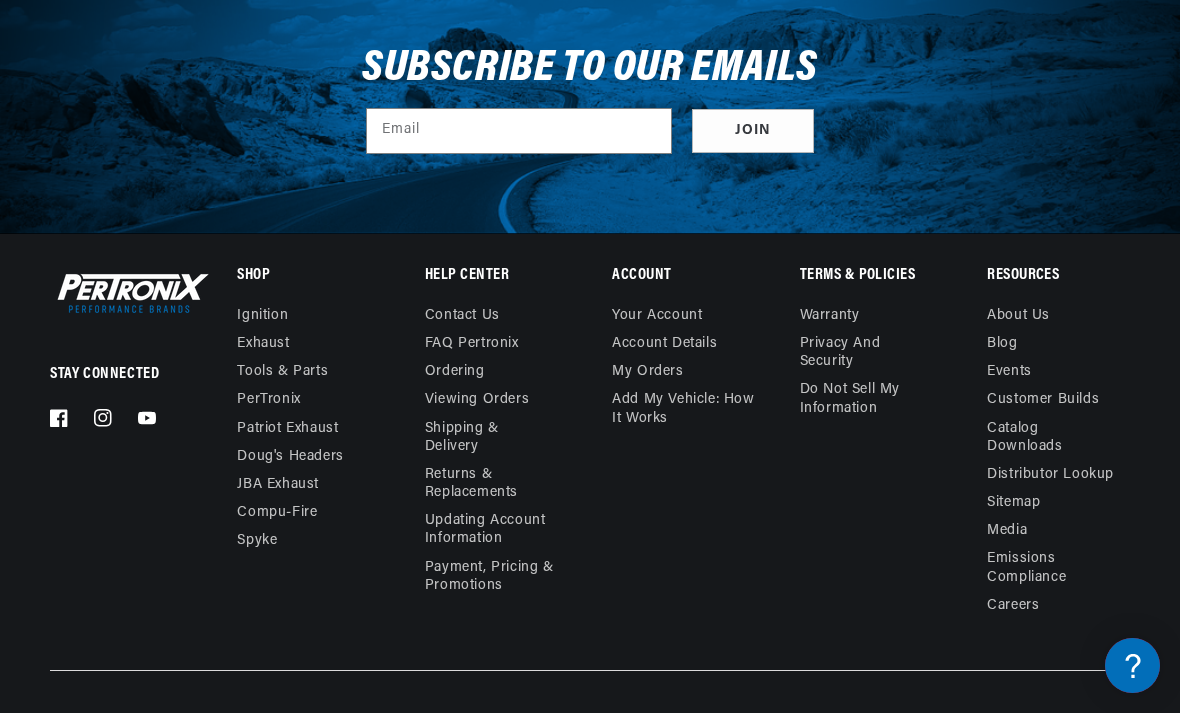click on "Shipping & Delivery" at bounding box center (488, 438) 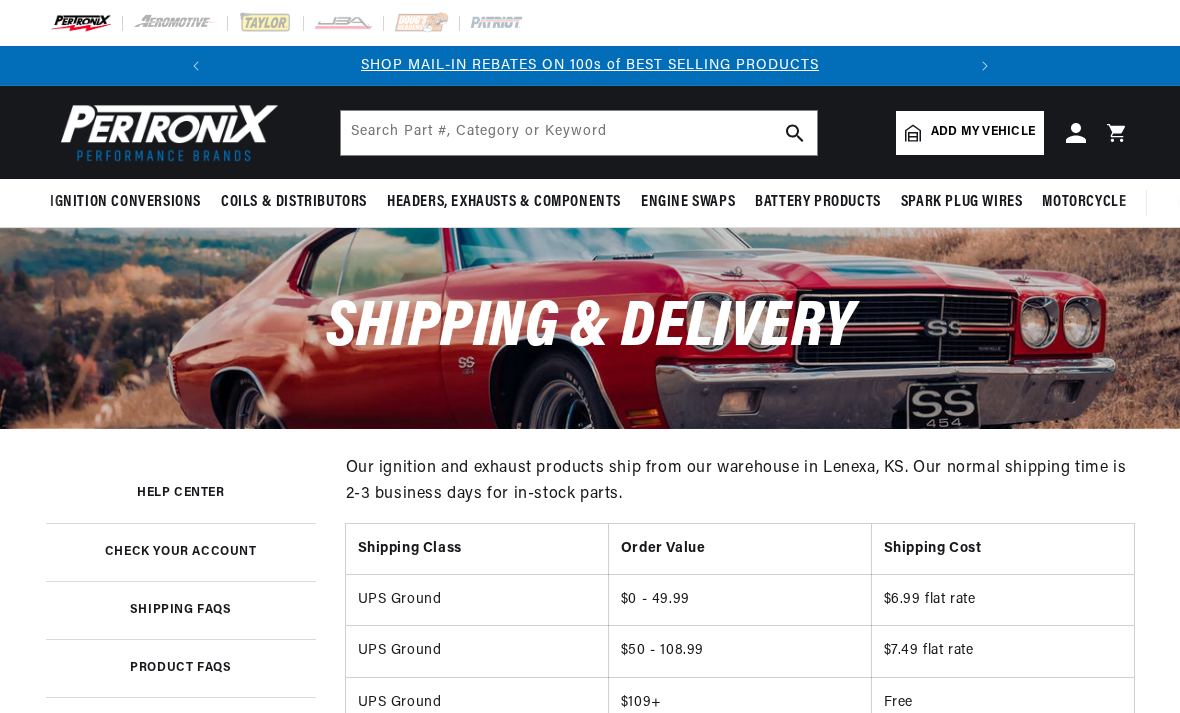 scroll, scrollTop: 0, scrollLeft: 0, axis: both 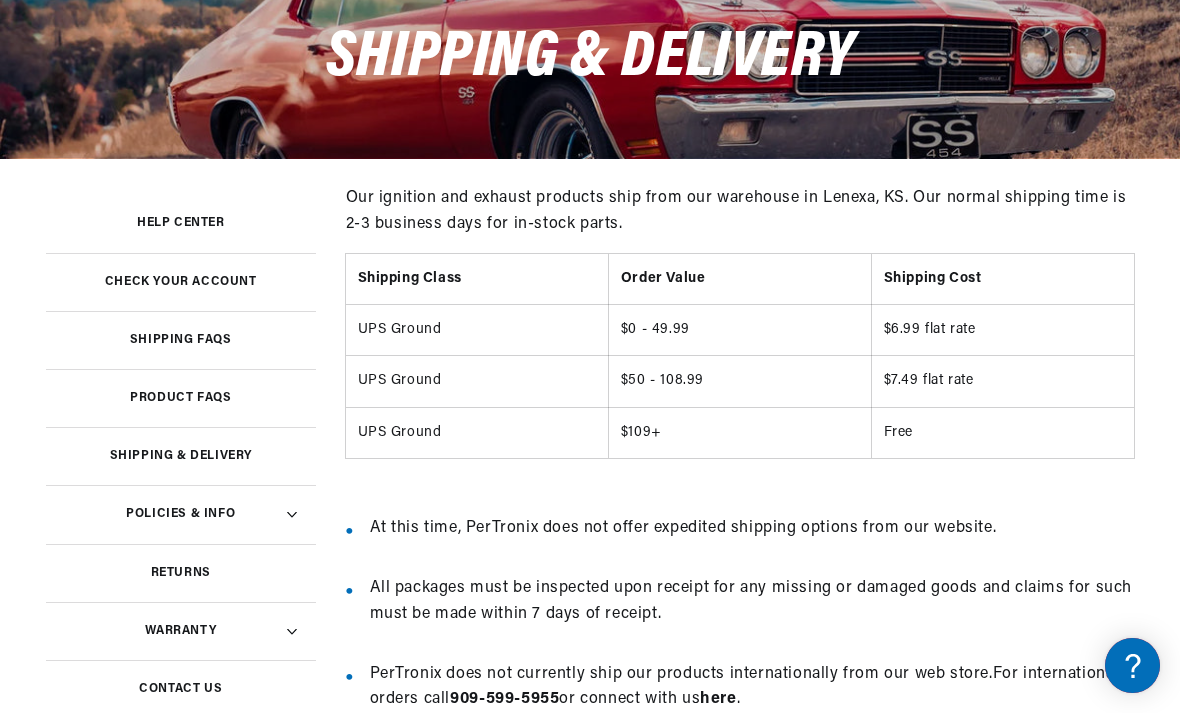 click on "Shipping FAQs" at bounding box center (181, 340) 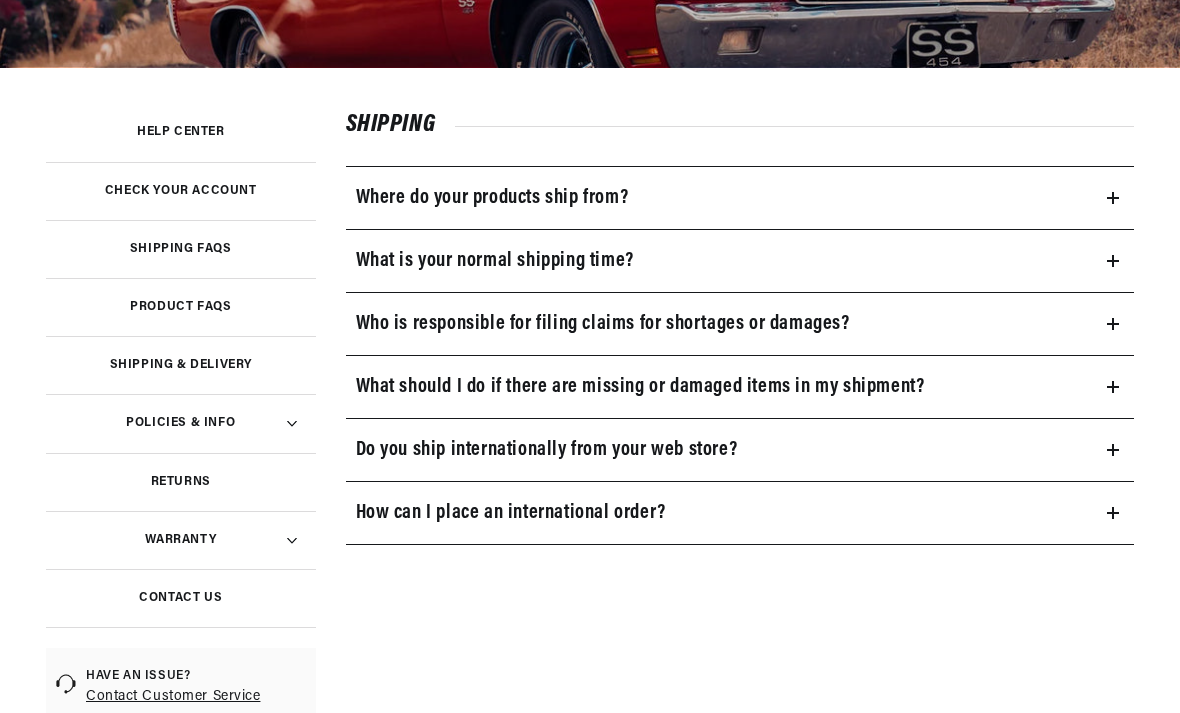 scroll, scrollTop: 363, scrollLeft: 0, axis: vertical 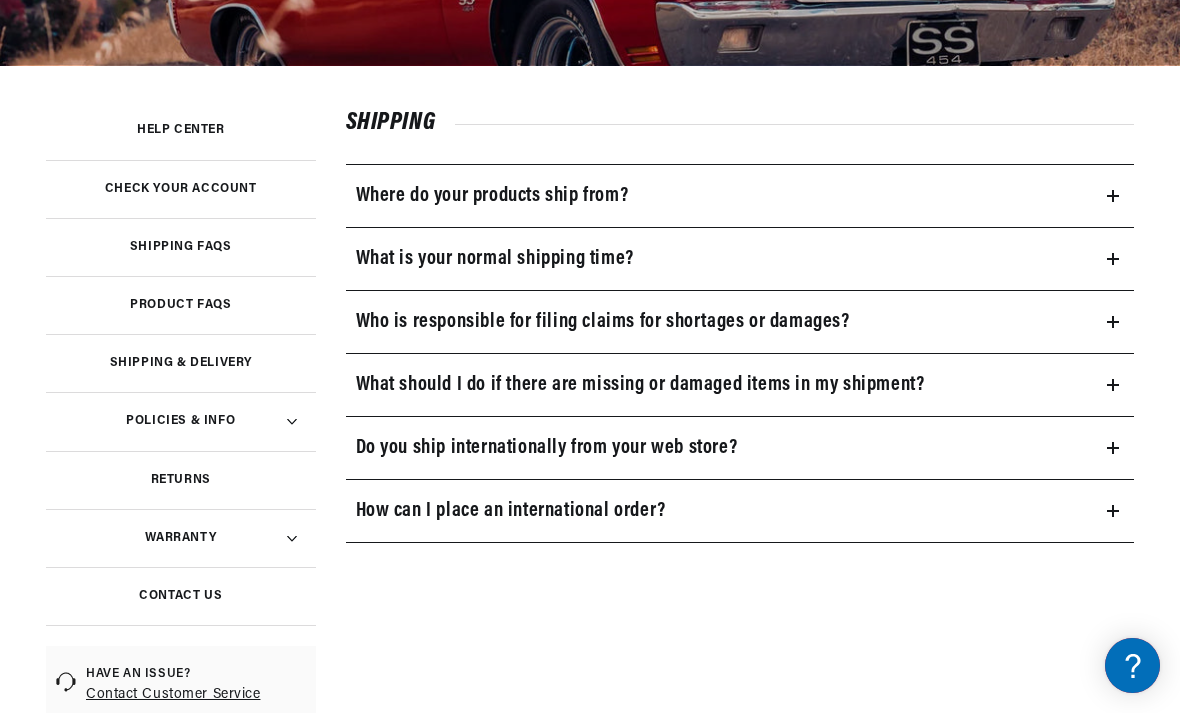 click on "Do you ship internationally from your web store?" at bounding box center (547, 448) 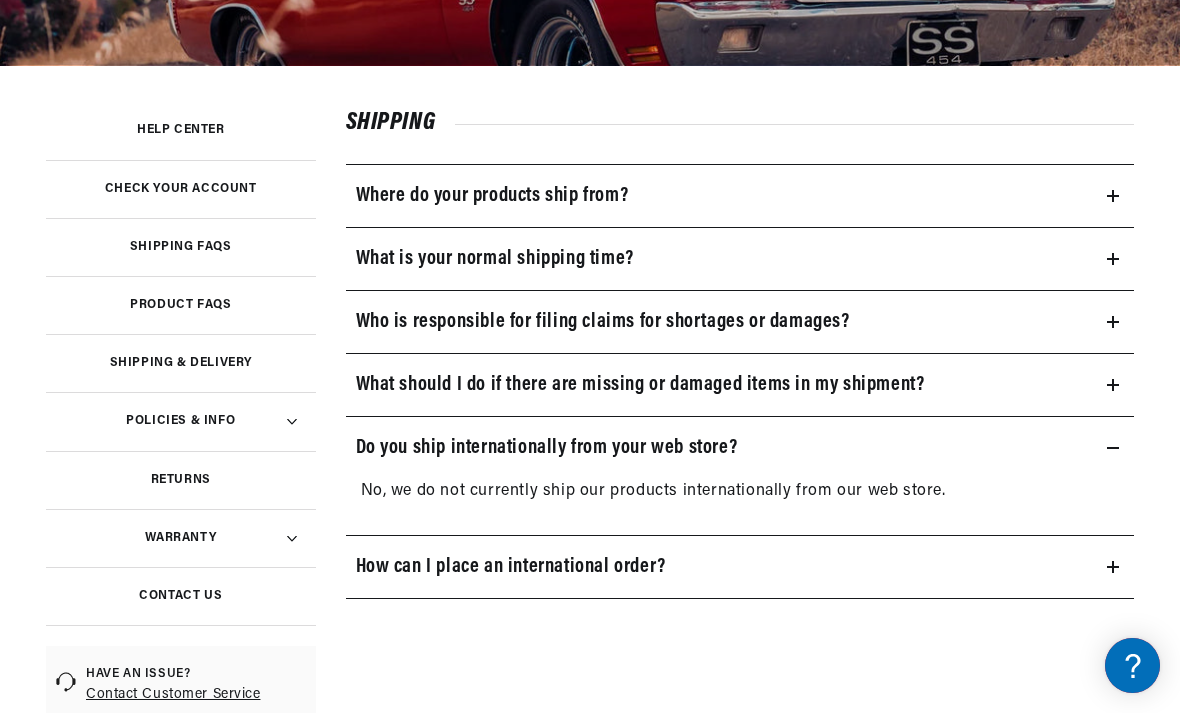 scroll, scrollTop: 0, scrollLeft: 747, axis: horizontal 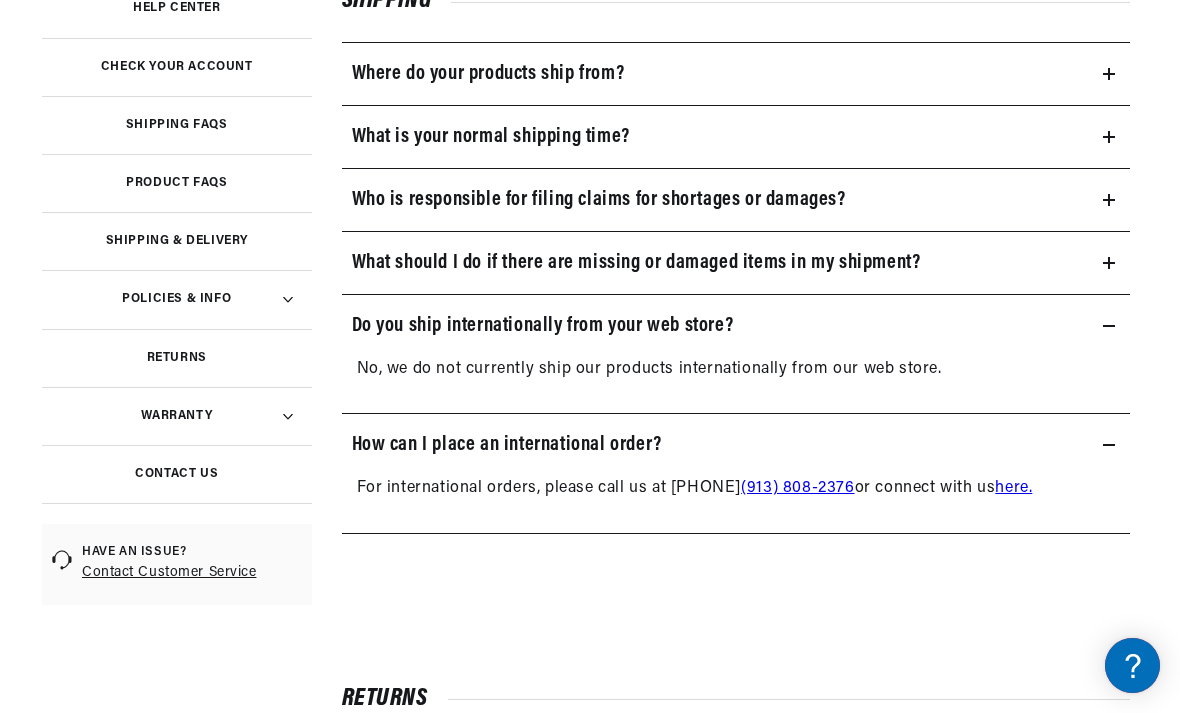 click on "here." at bounding box center (1013, 488) 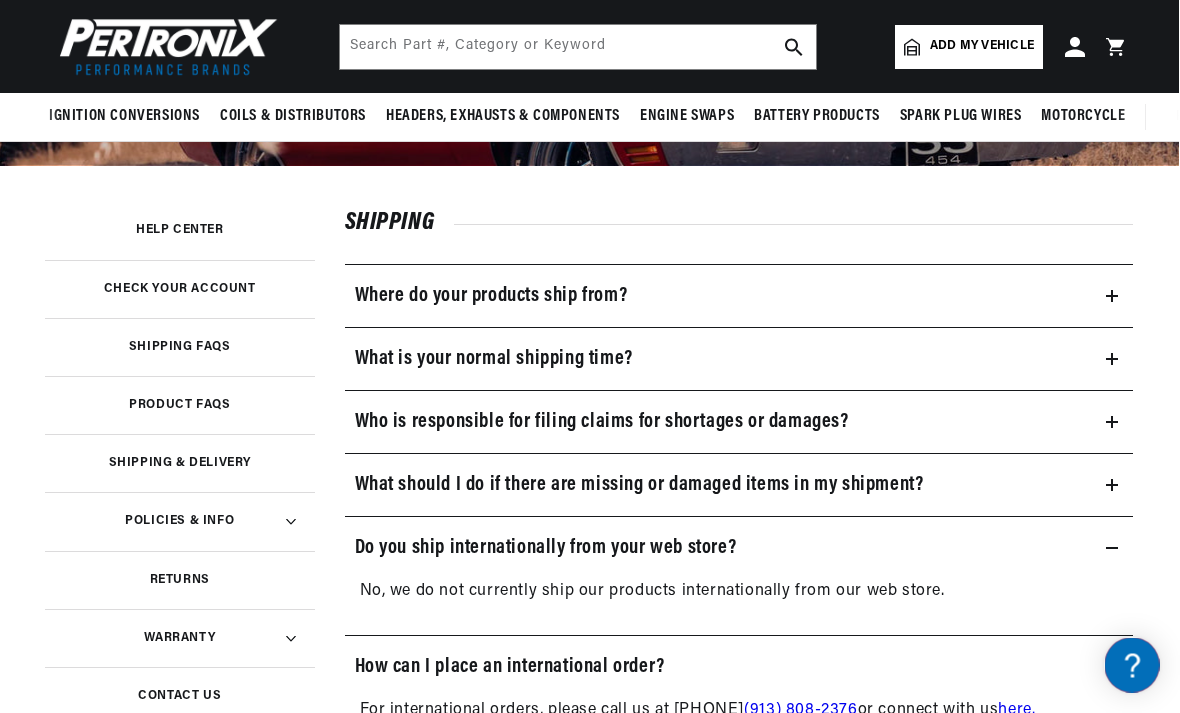 scroll, scrollTop: 234, scrollLeft: 0, axis: vertical 